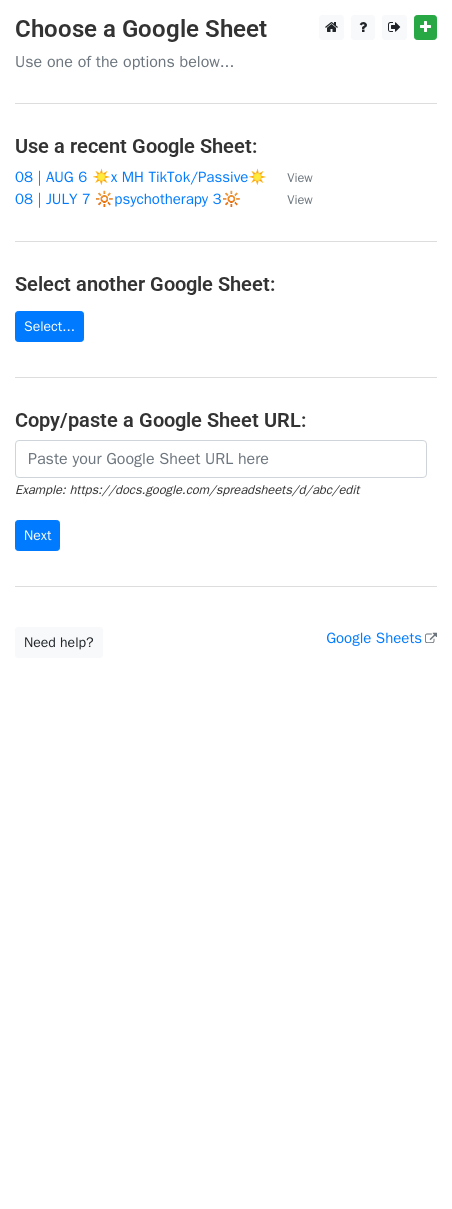 scroll, scrollTop: 0, scrollLeft: 0, axis: both 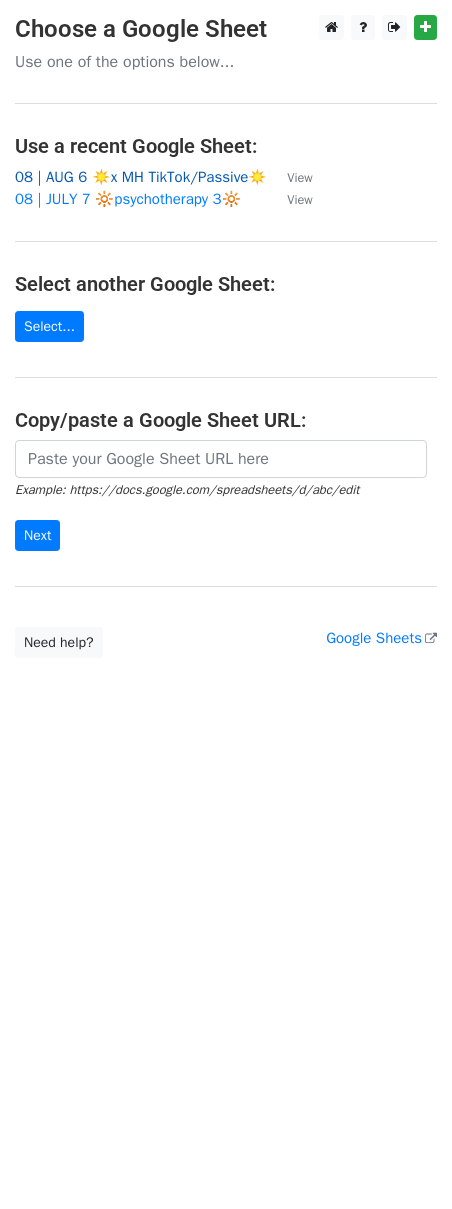 click on "08 | AUG 6 ☀️x MH TikTok/Passive☀️" at bounding box center [141, 177] 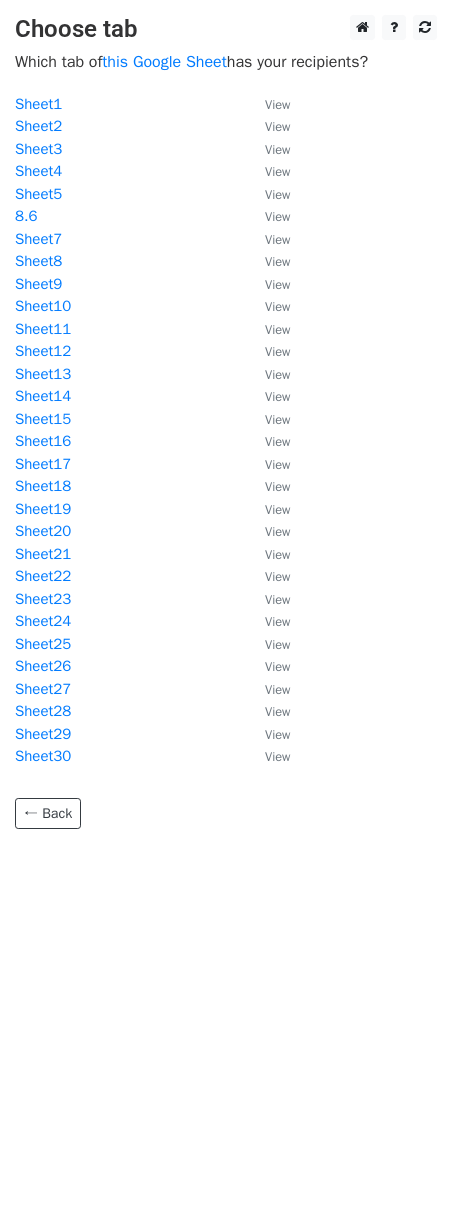 scroll, scrollTop: 0, scrollLeft: 0, axis: both 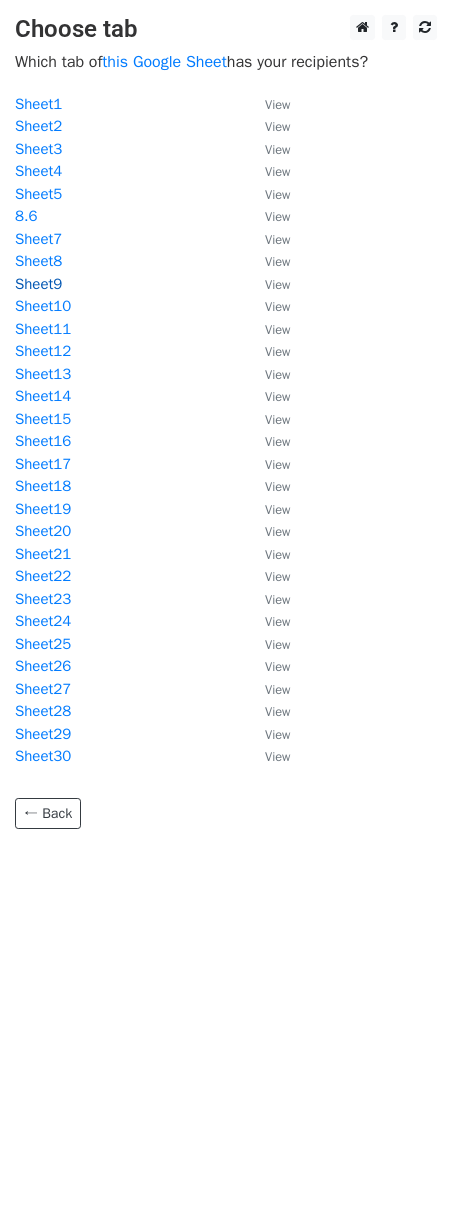 click on "Sheet9" at bounding box center [38, 284] 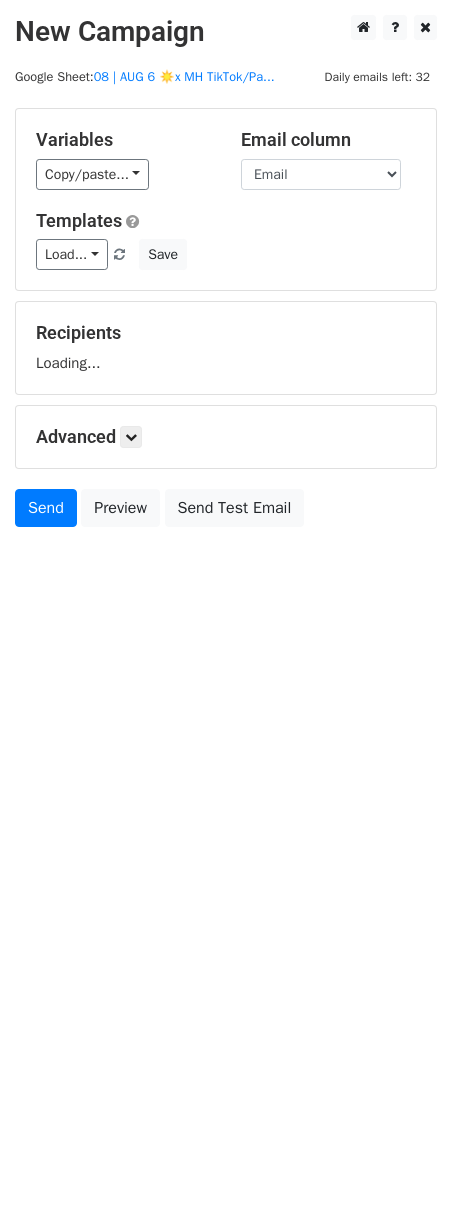 scroll, scrollTop: 0, scrollLeft: 0, axis: both 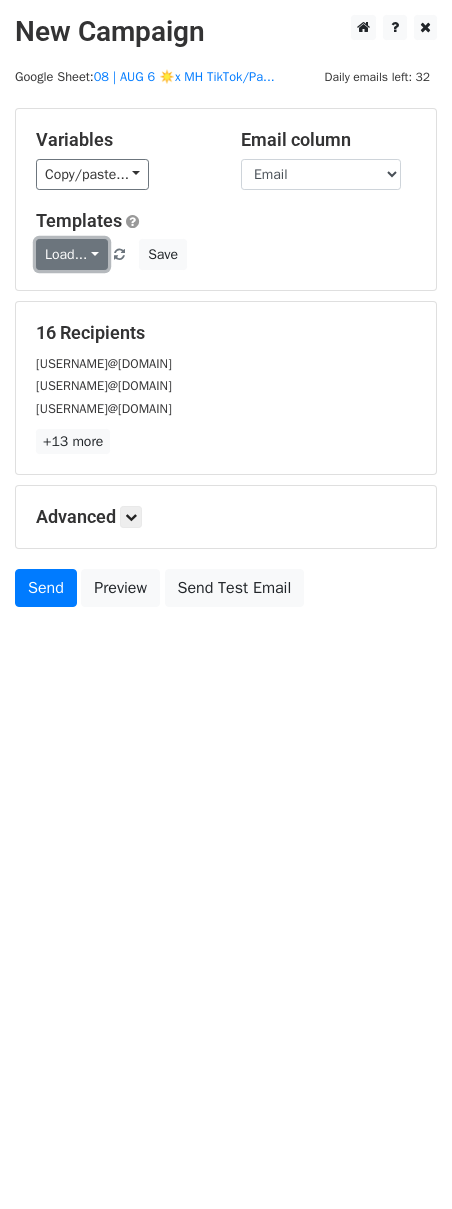 click on "Load..." at bounding box center [72, 254] 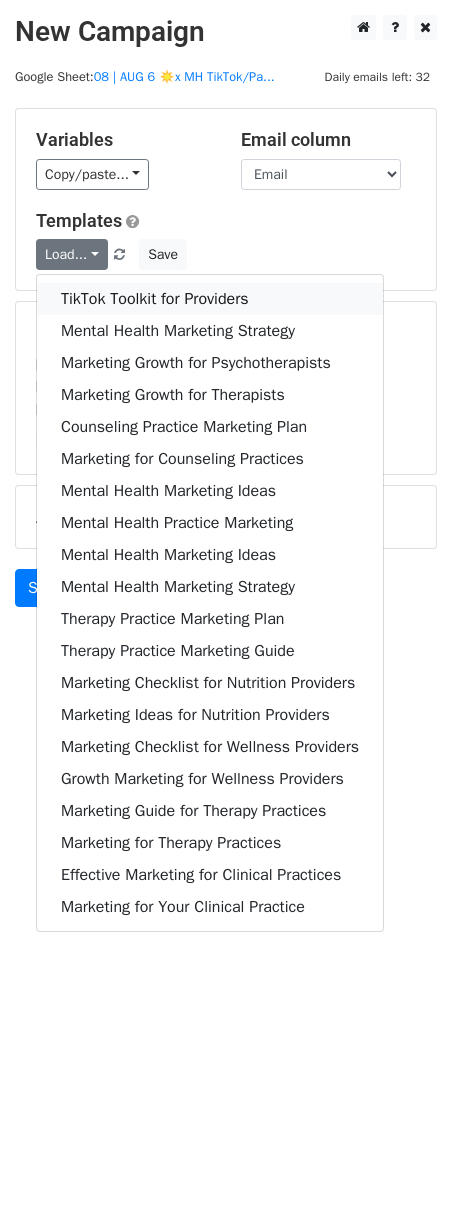 click on "TikTok Toolkit for Providers" at bounding box center [210, 299] 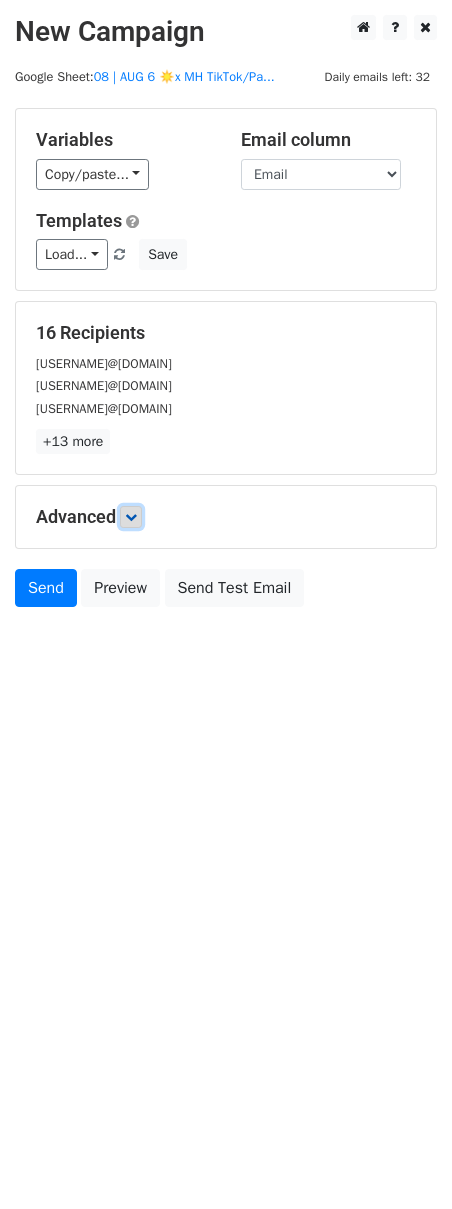 click at bounding box center (131, 517) 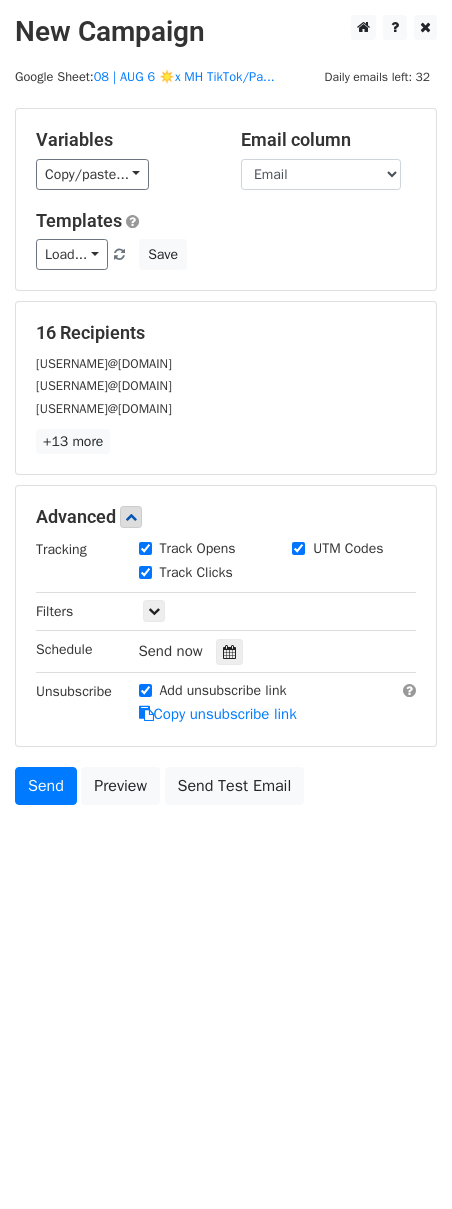 click at bounding box center (229, 652) 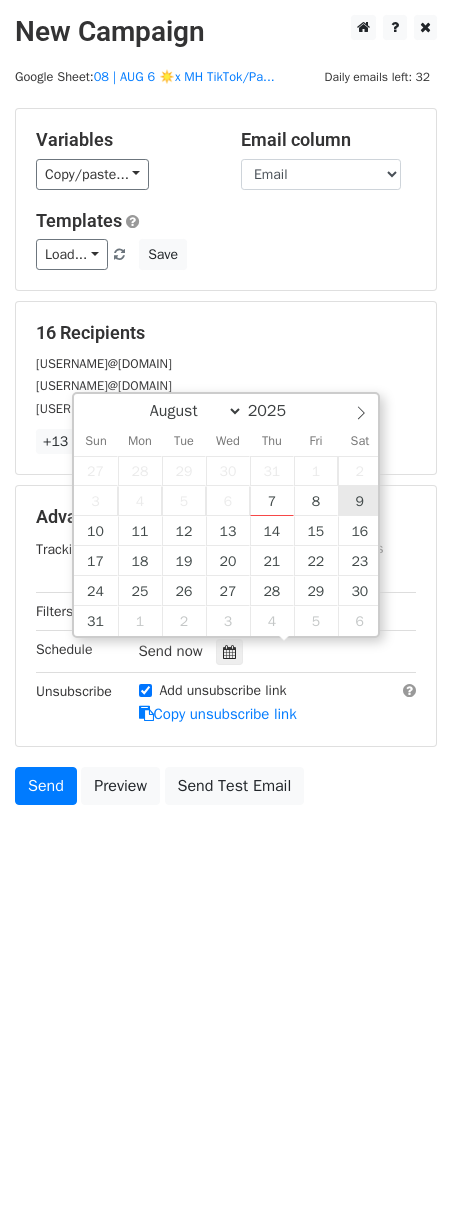 type on "2025-08-09 12:00" 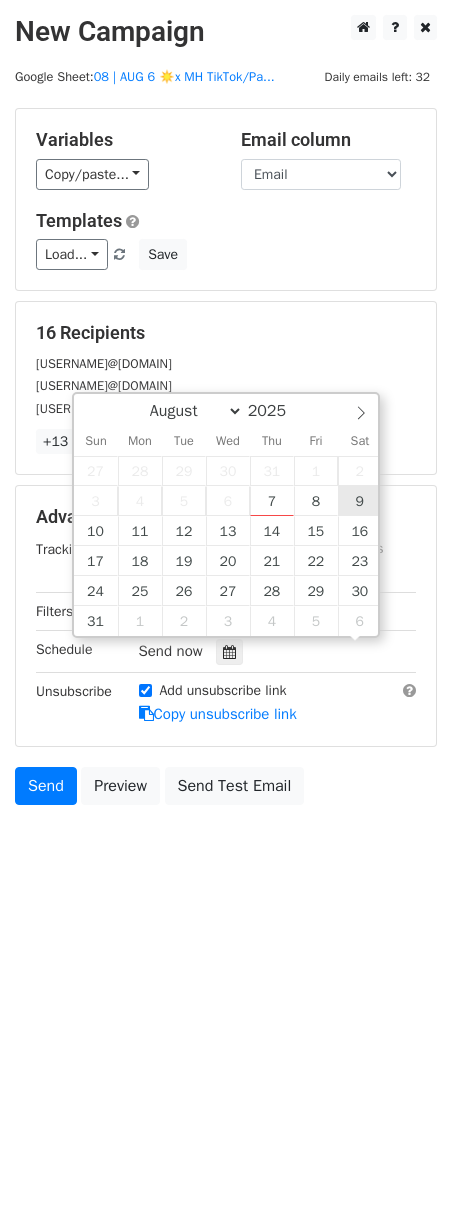 scroll, scrollTop: 1, scrollLeft: 0, axis: vertical 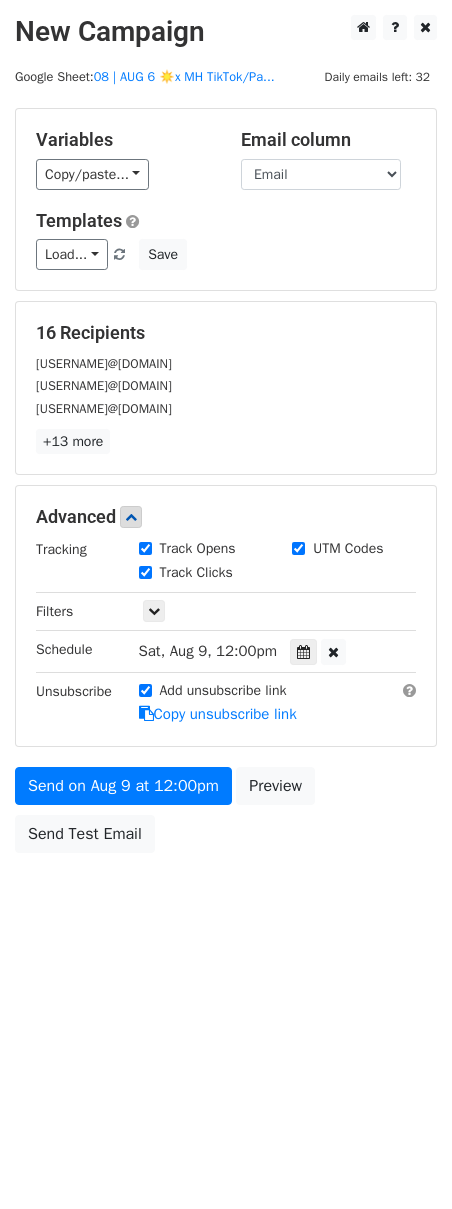 click on "16 Recipients" at bounding box center (226, 333) 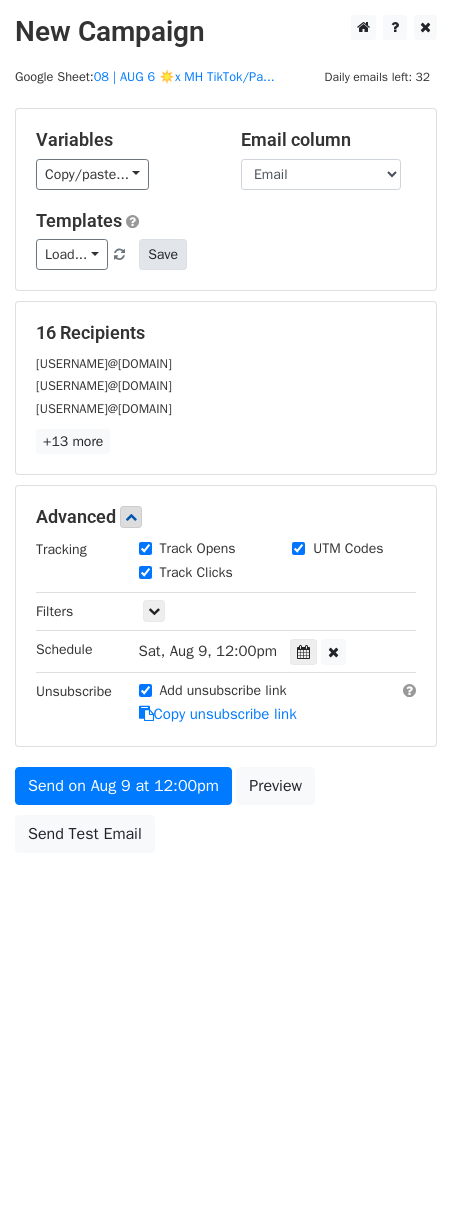 drag, startPoint x: 161, startPoint y: 282, endPoint x: 161, endPoint y: 265, distance: 17 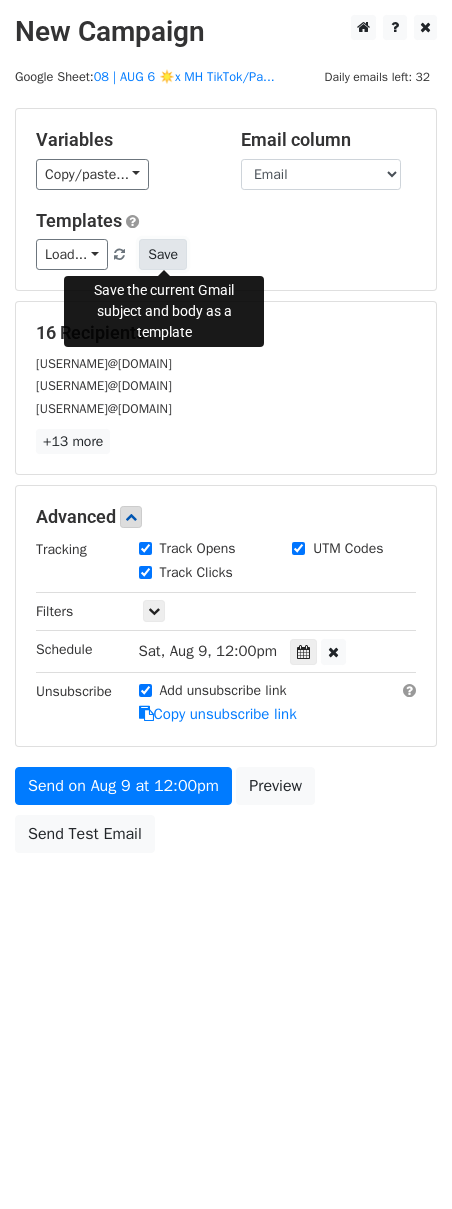 click on "Save" at bounding box center [163, 254] 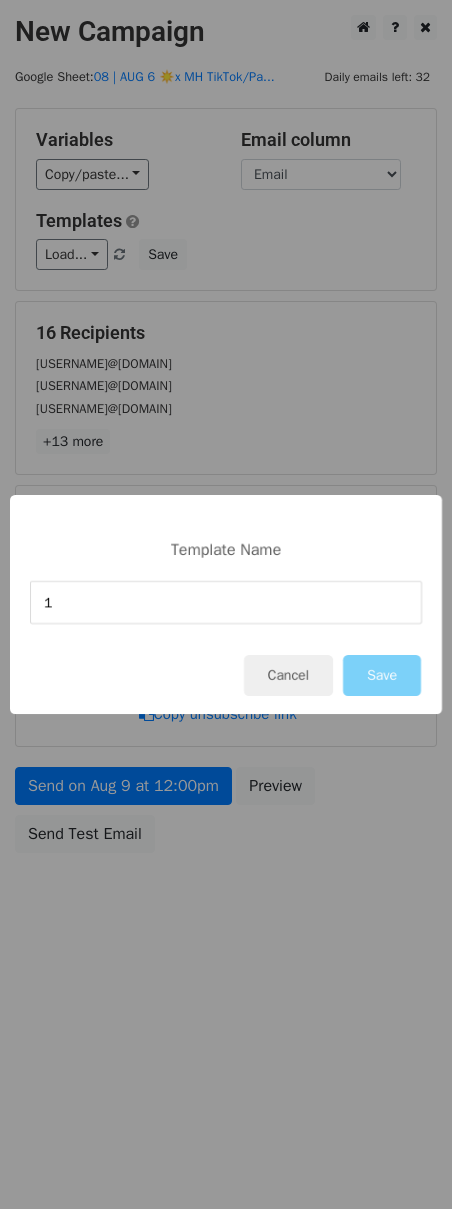 type on "1" 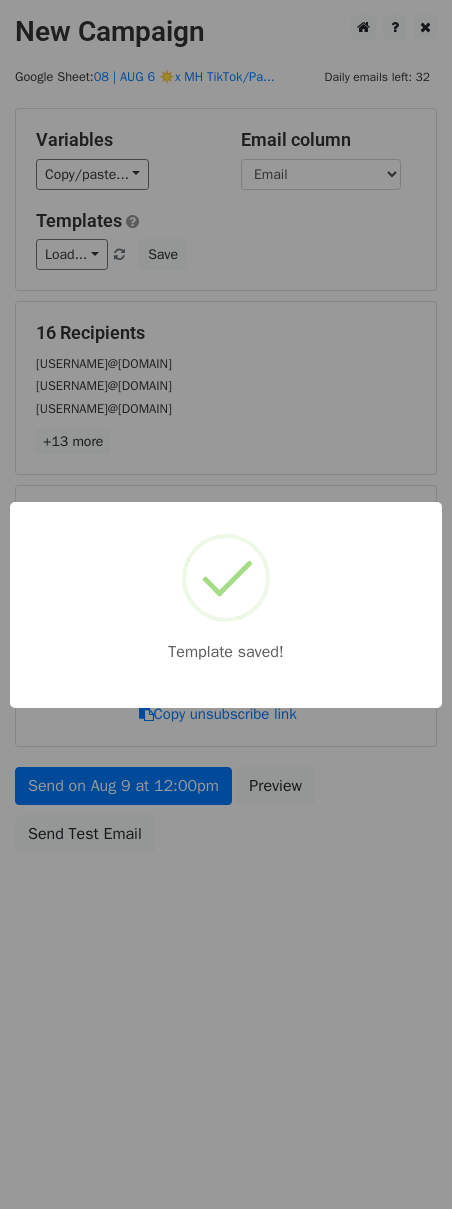 click on "Template saved!" at bounding box center [226, 604] 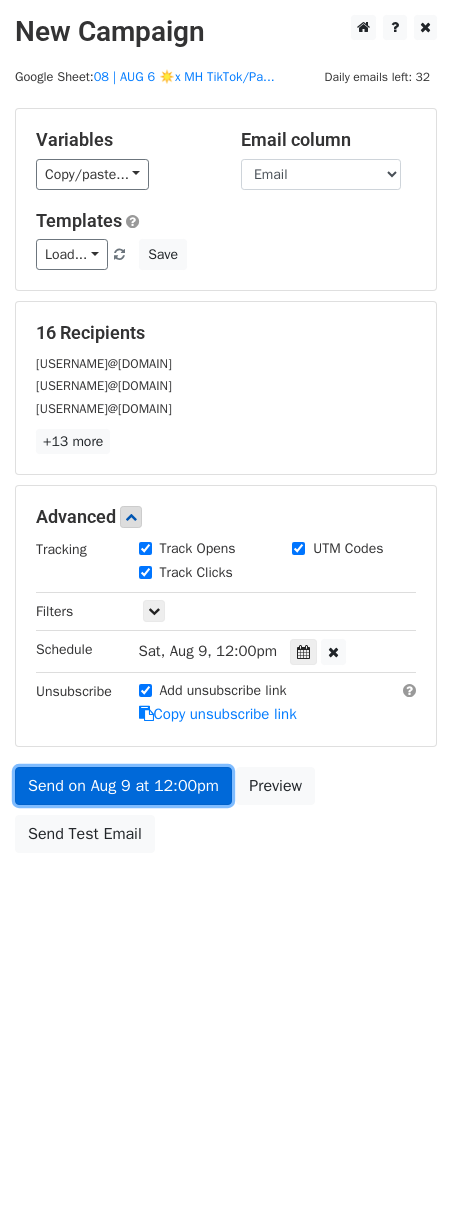 click on "Send on Aug 9 at 12:00pm" at bounding box center [123, 786] 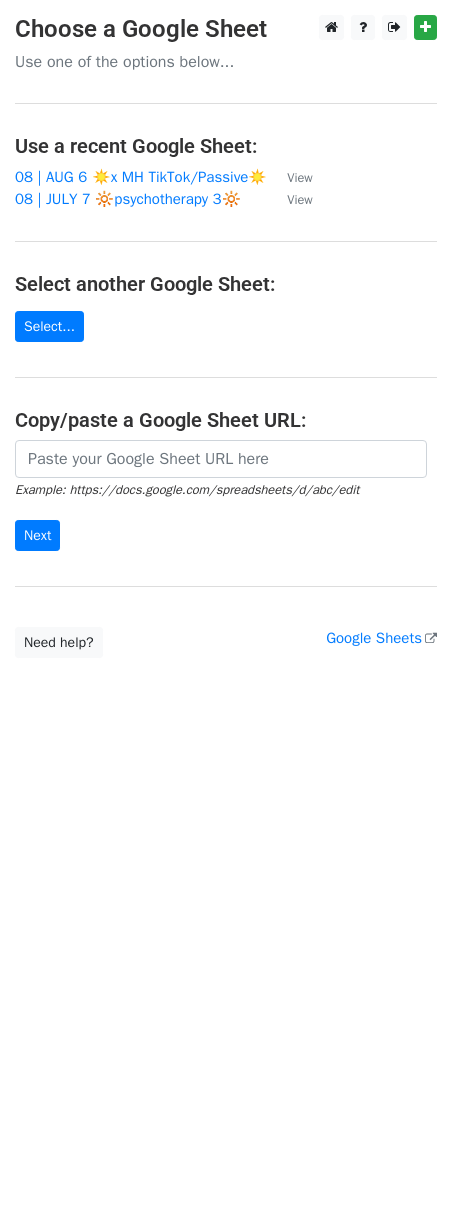 scroll, scrollTop: 0, scrollLeft: 0, axis: both 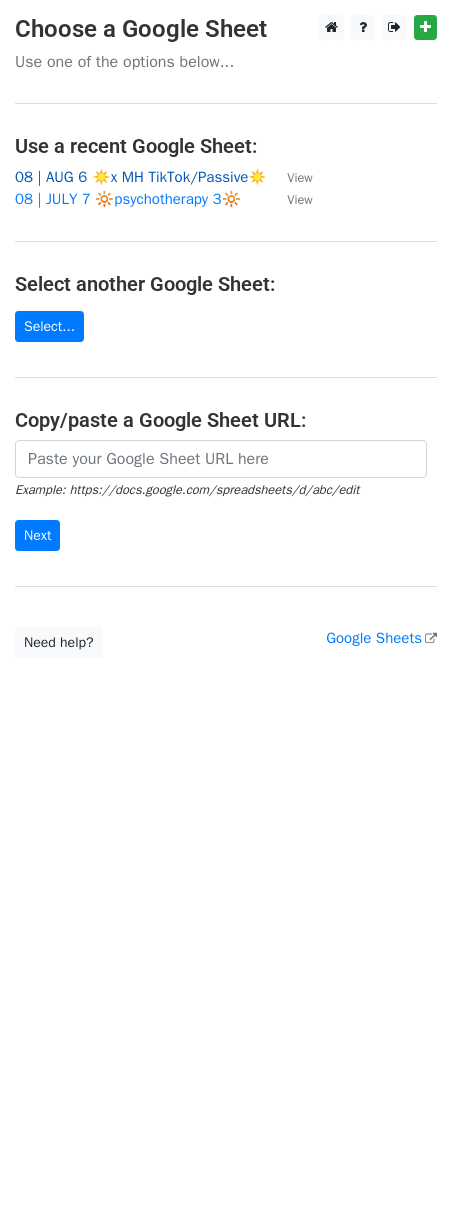 click on "08 | AUG 6 ☀️x MH TikTok/Passive☀️" at bounding box center [141, 177] 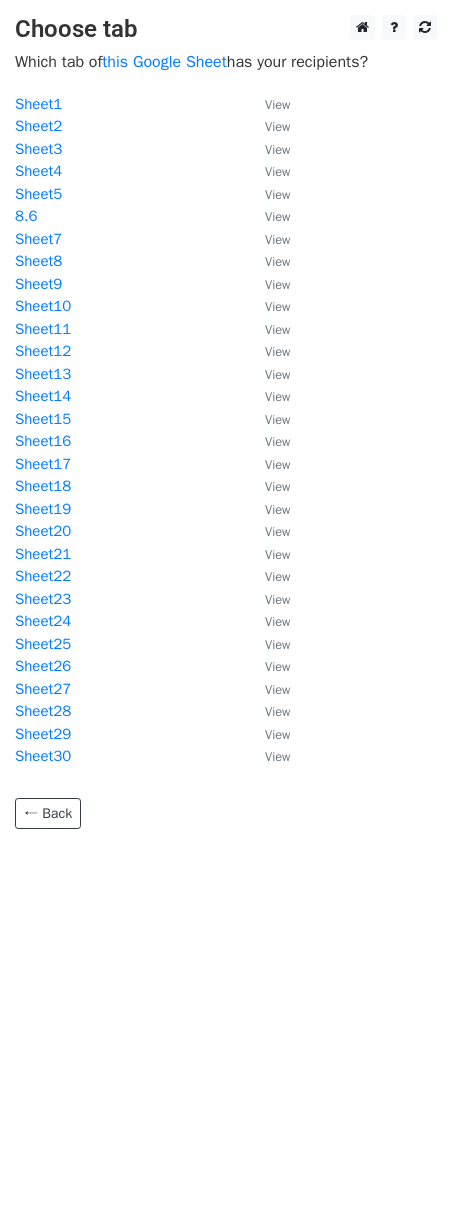 scroll, scrollTop: 0, scrollLeft: 0, axis: both 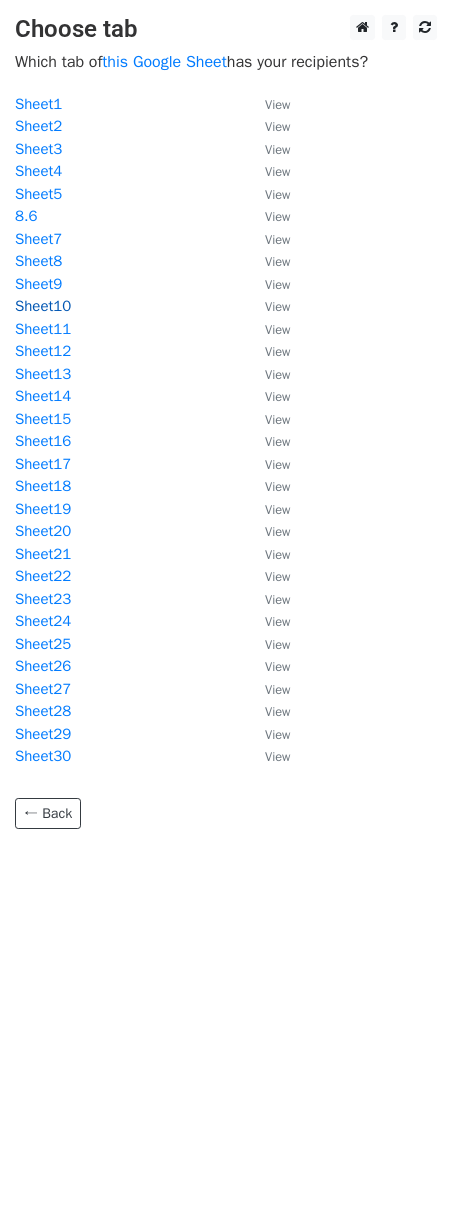 click on "Sheet10" at bounding box center (43, 306) 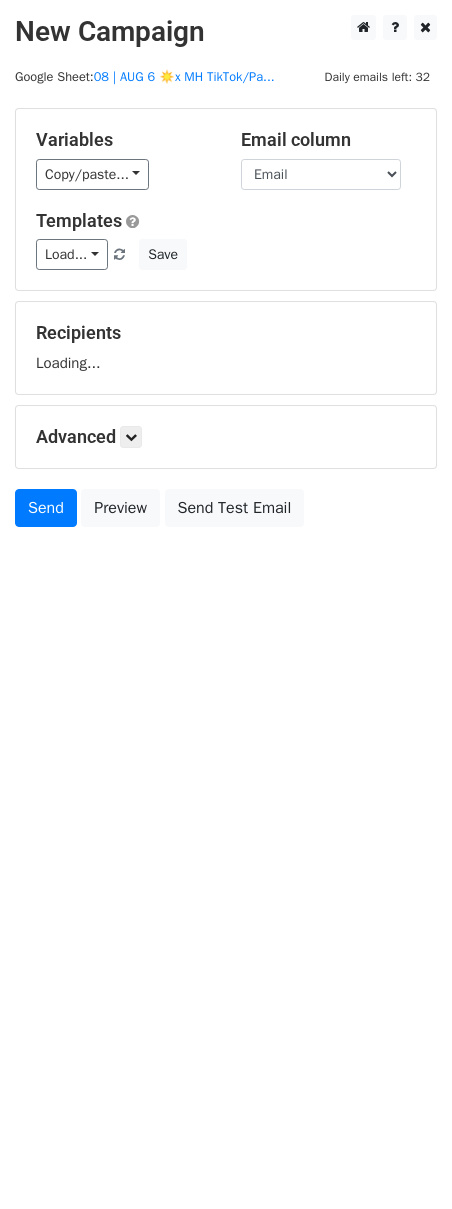 scroll, scrollTop: 0, scrollLeft: 0, axis: both 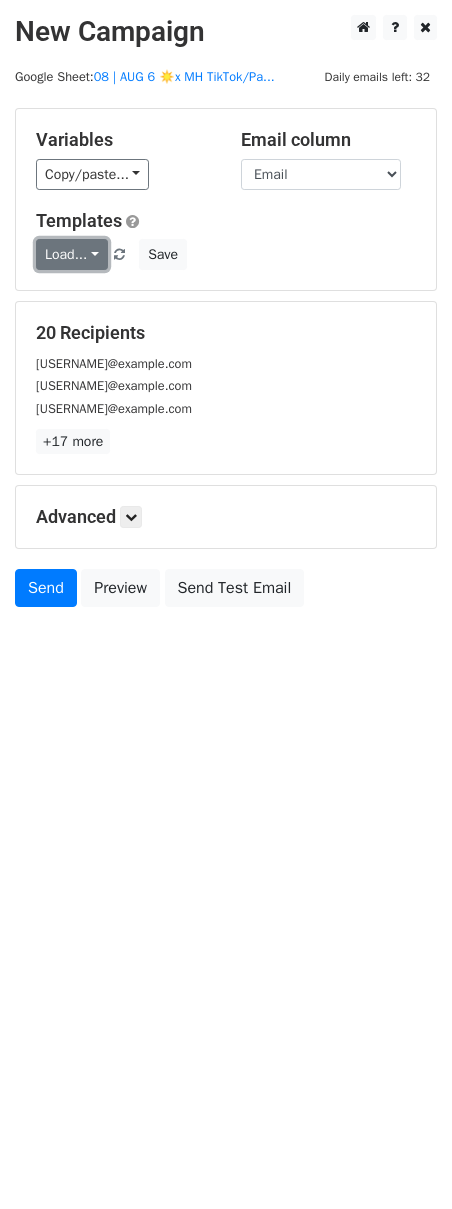 click on "Load..." at bounding box center (72, 254) 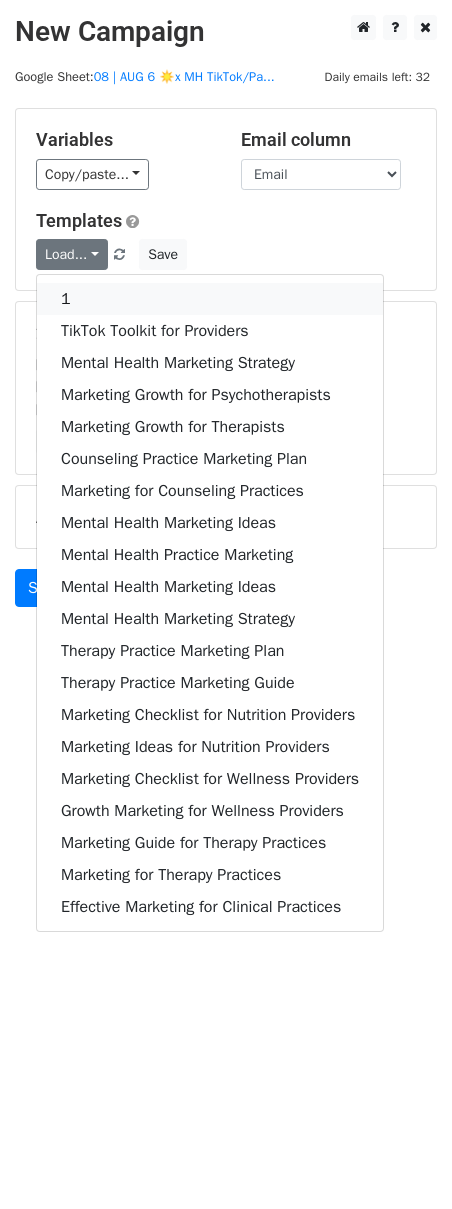click on "1" at bounding box center (210, 299) 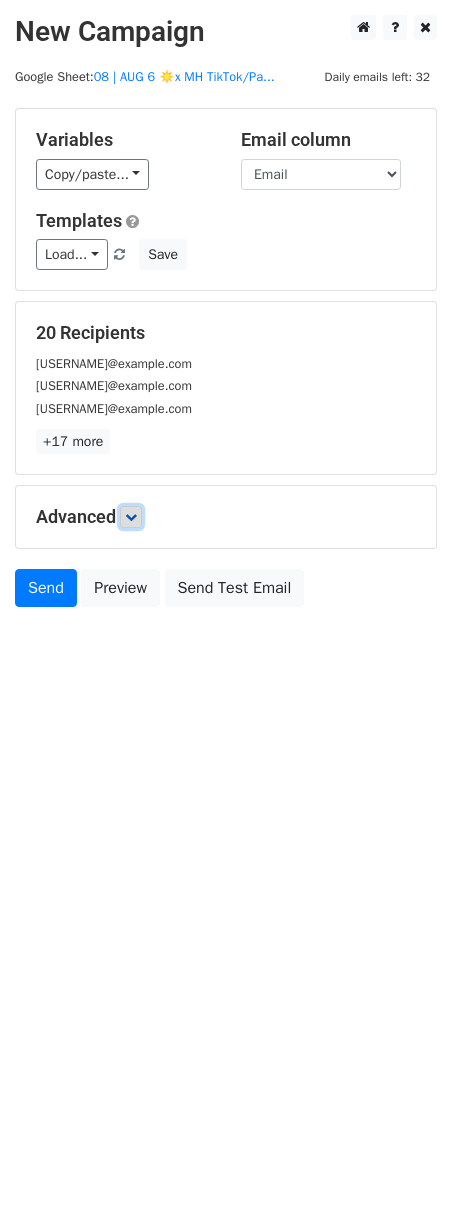 click at bounding box center (131, 517) 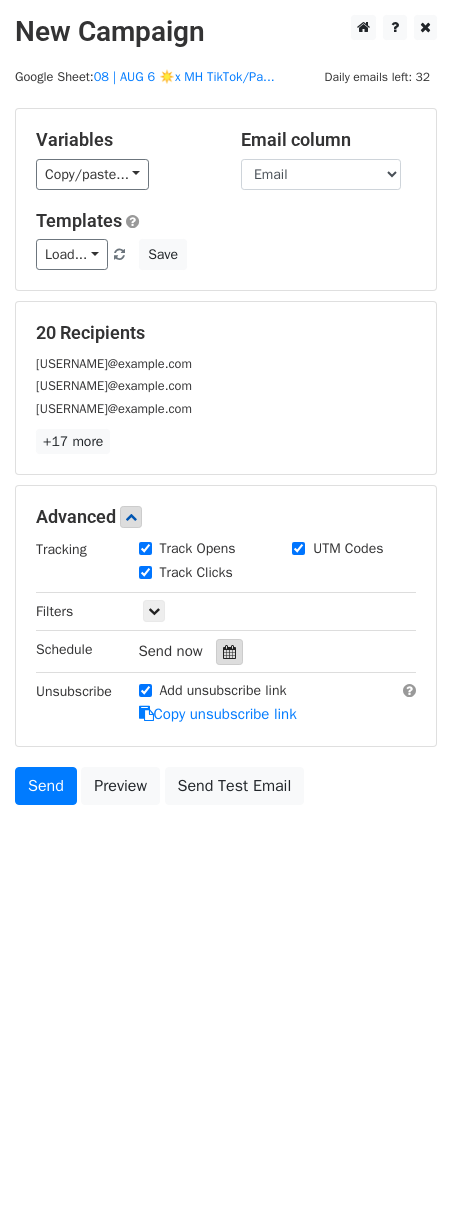 click at bounding box center [229, 652] 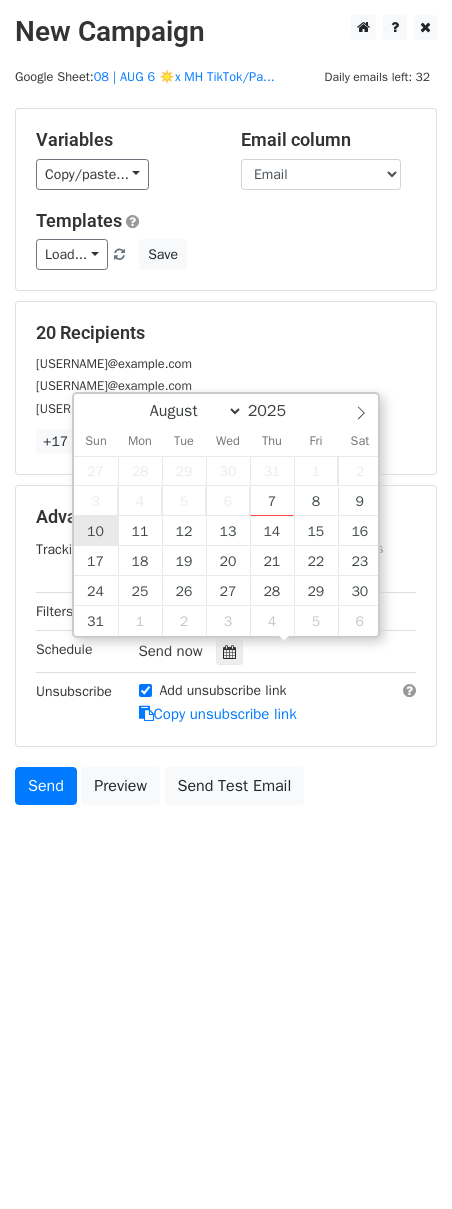 type on "2025-08-10 12:00" 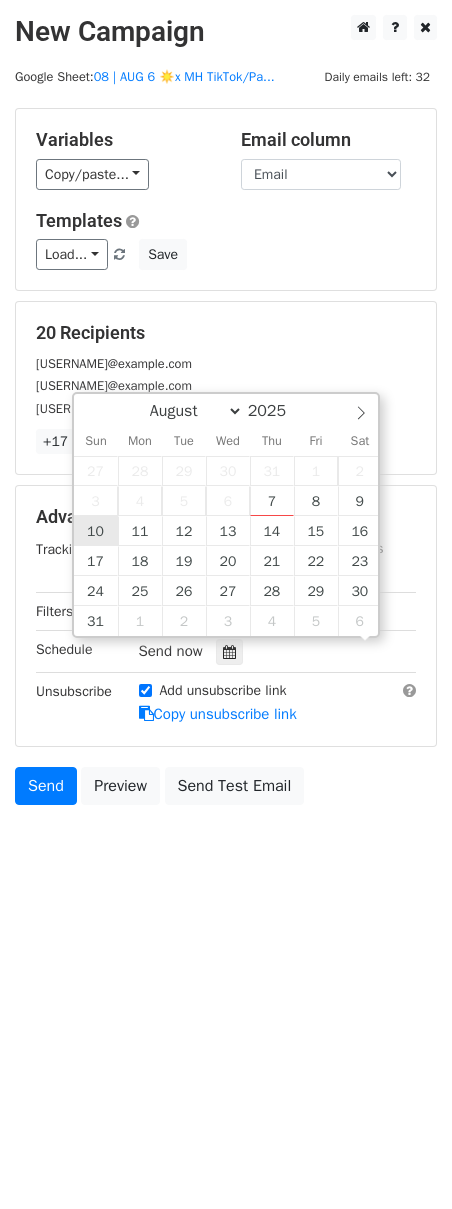 scroll, scrollTop: 1, scrollLeft: 0, axis: vertical 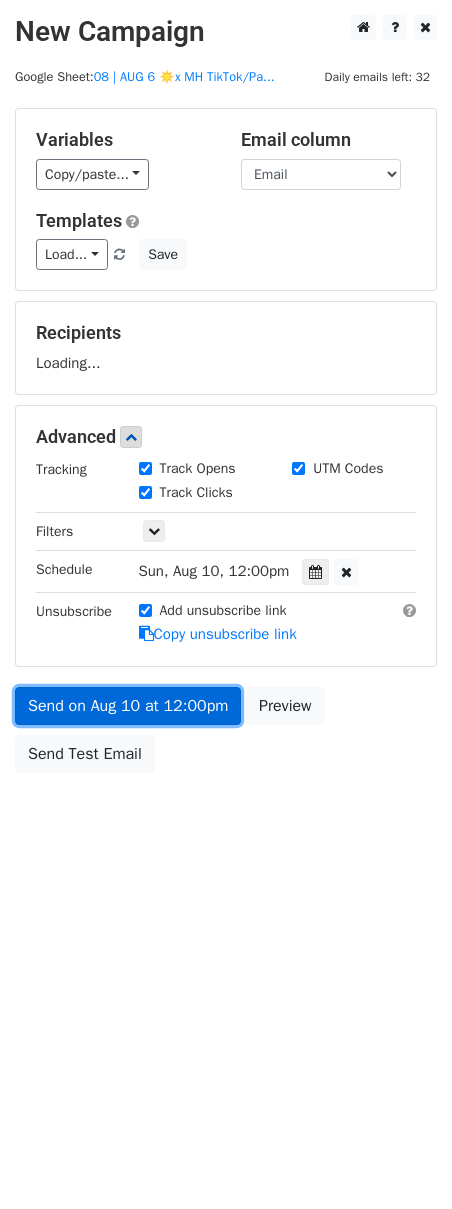 click on "Send on Aug 10 at 12:00pm" at bounding box center [128, 706] 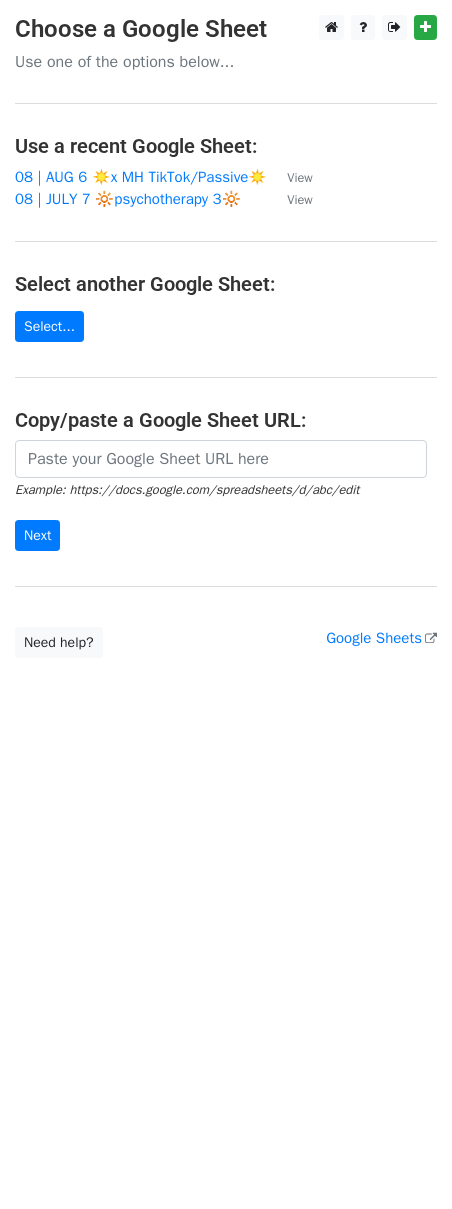 scroll, scrollTop: 0, scrollLeft: 0, axis: both 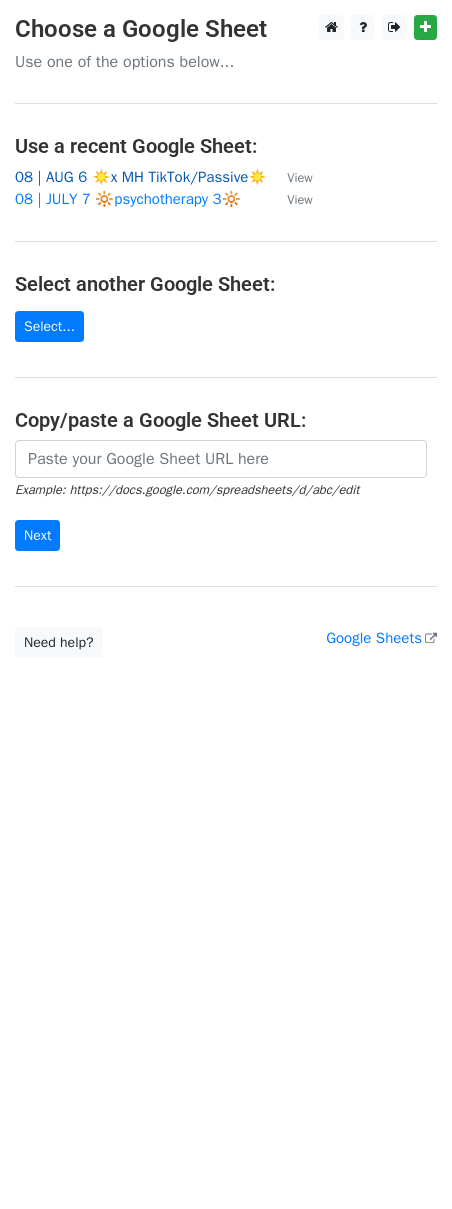 click on "08 | AUG 6 ☀️x MH TikTok/Passive☀️" at bounding box center (141, 177) 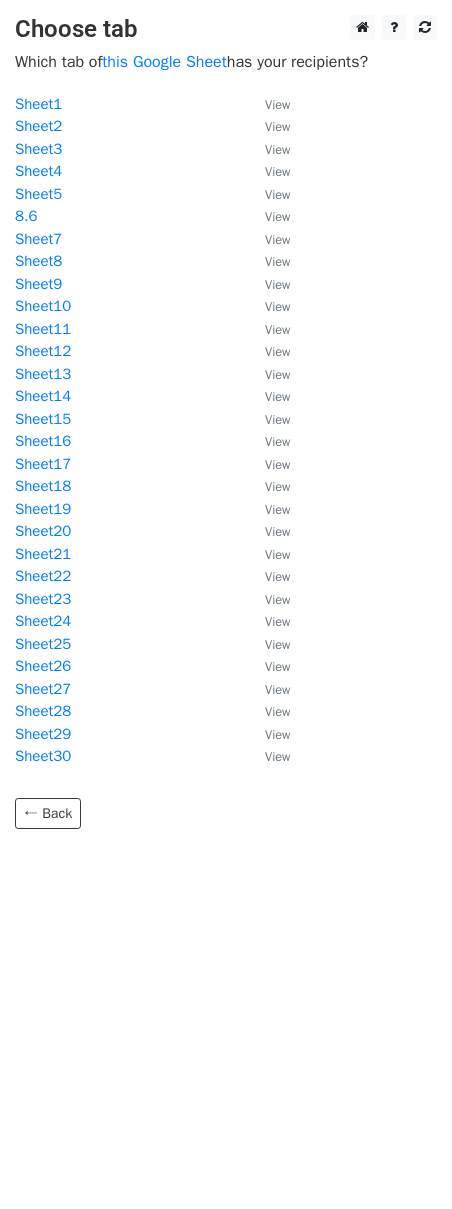 scroll, scrollTop: 0, scrollLeft: 0, axis: both 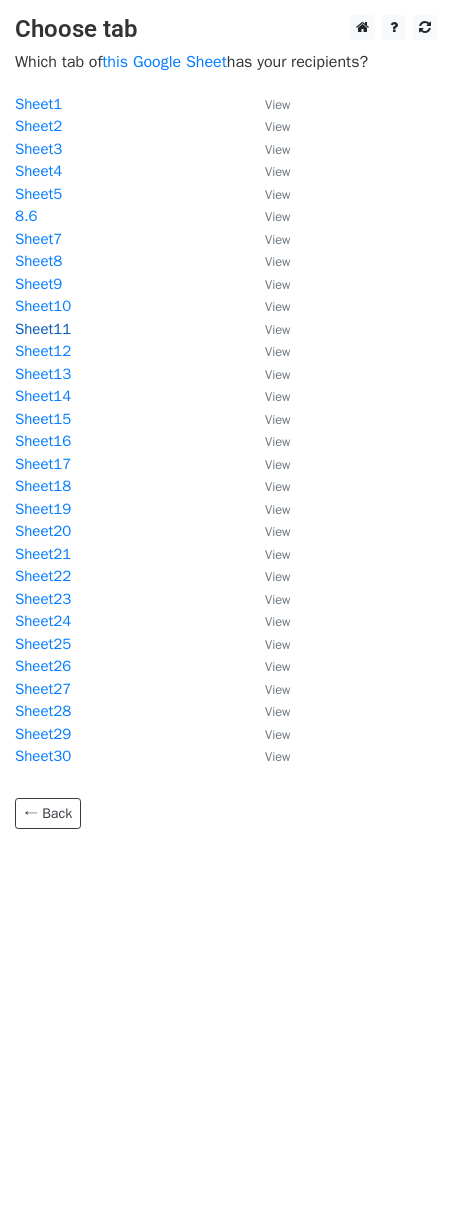 click on "Sheet11" at bounding box center [43, 329] 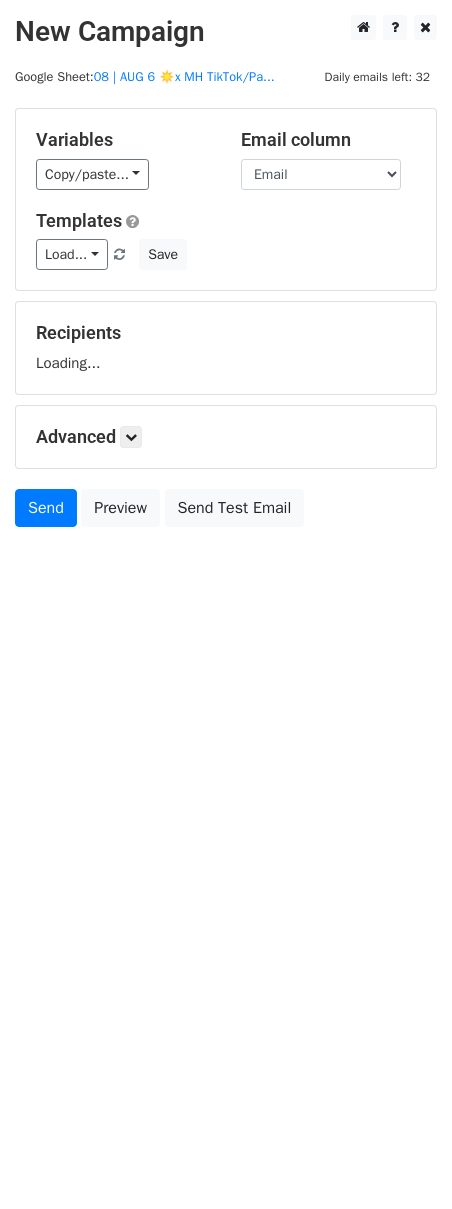 scroll, scrollTop: 0, scrollLeft: 0, axis: both 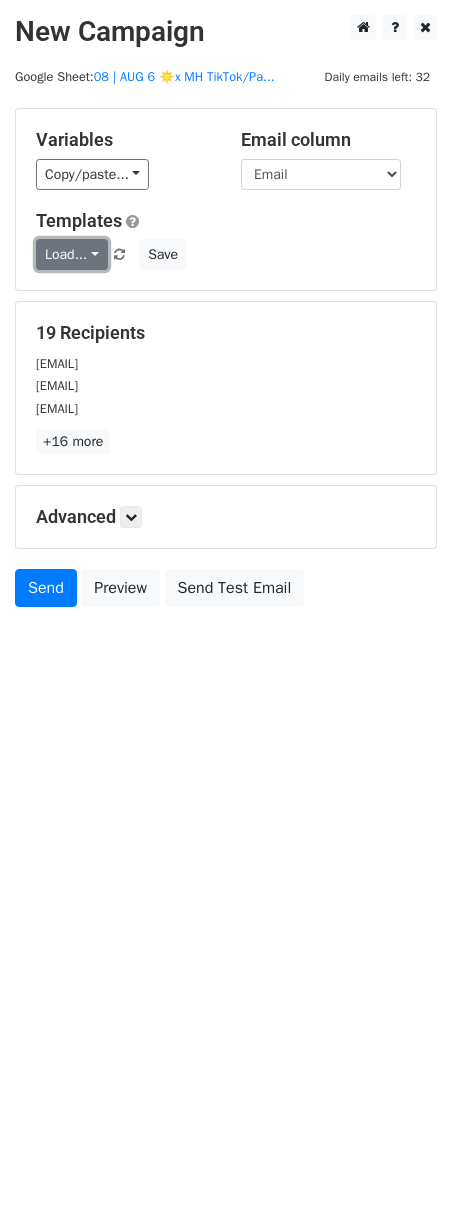 click on "Load..." at bounding box center (72, 254) 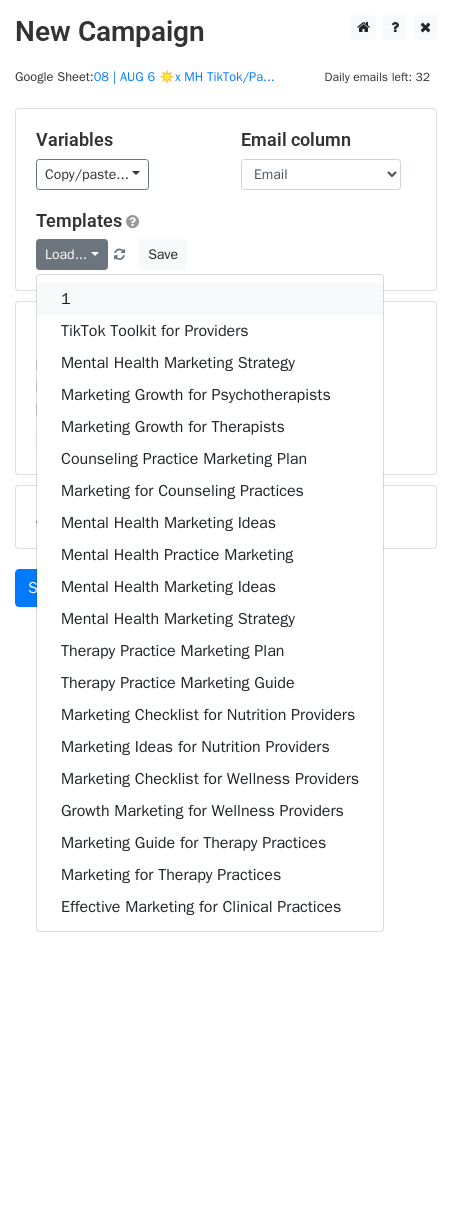 click on "1" at bounding box center [210, 299] 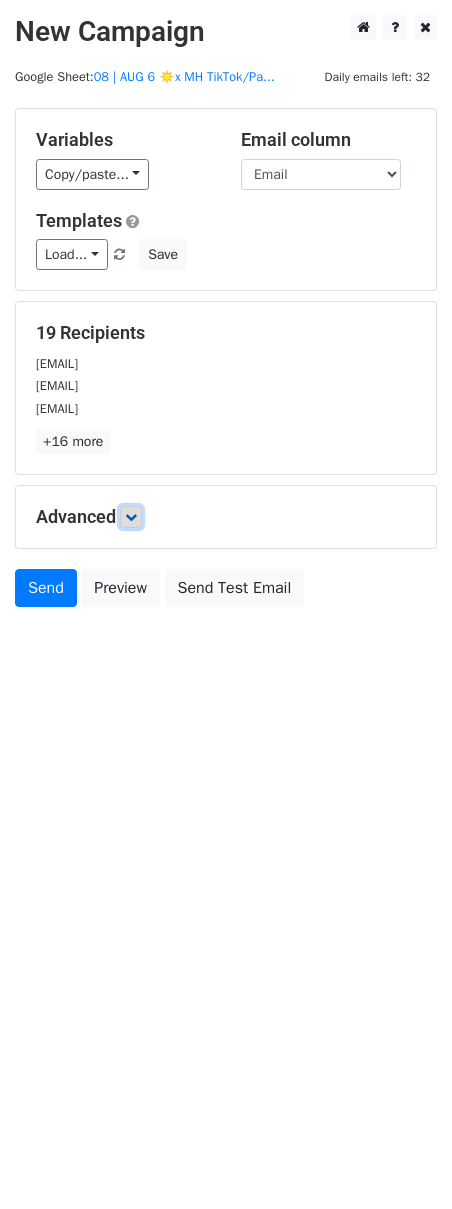 click at bounding box center [131, 517] 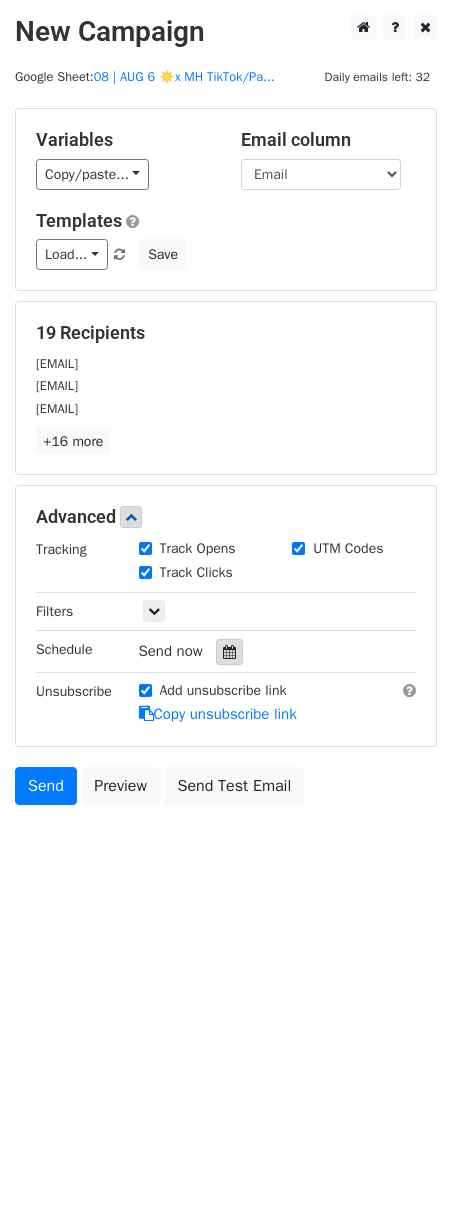 click at bounding box center (229, 652) 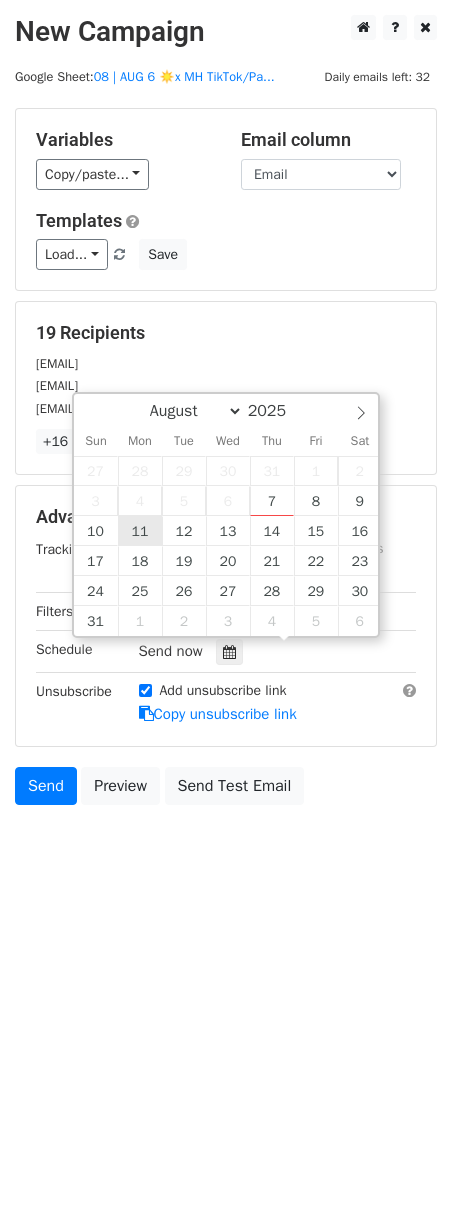 type on "2025-08-11 12:00" 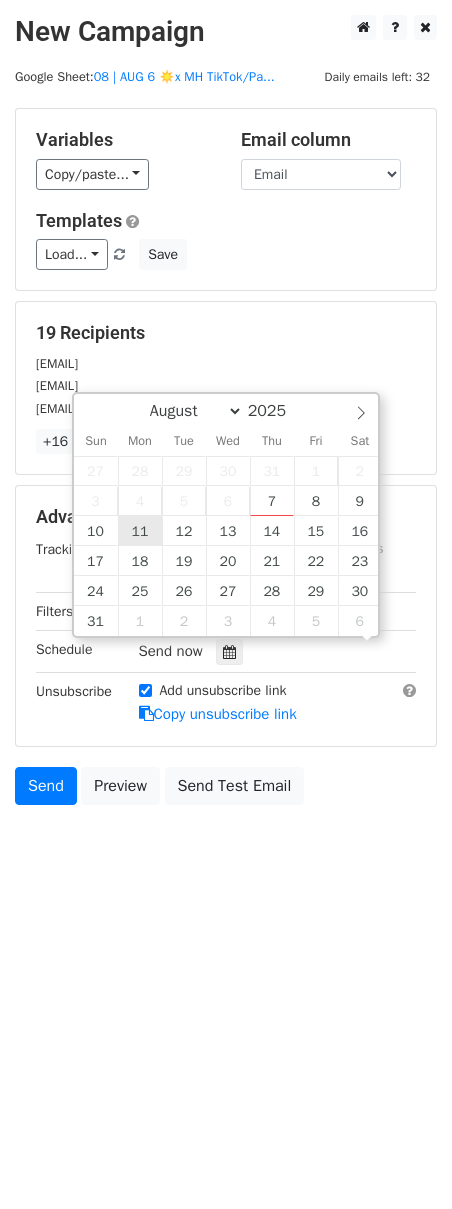 scroll, scrollTop: 1, scrollLeft: 0, axis: vertical 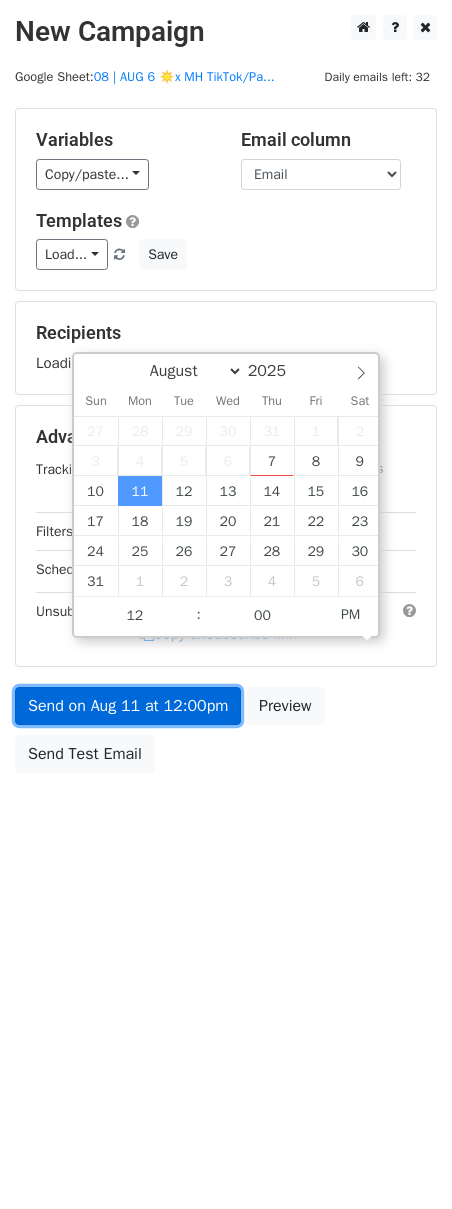 click on "Send on Aug 11 at 12:00pm" at bounding box center (128, 706) 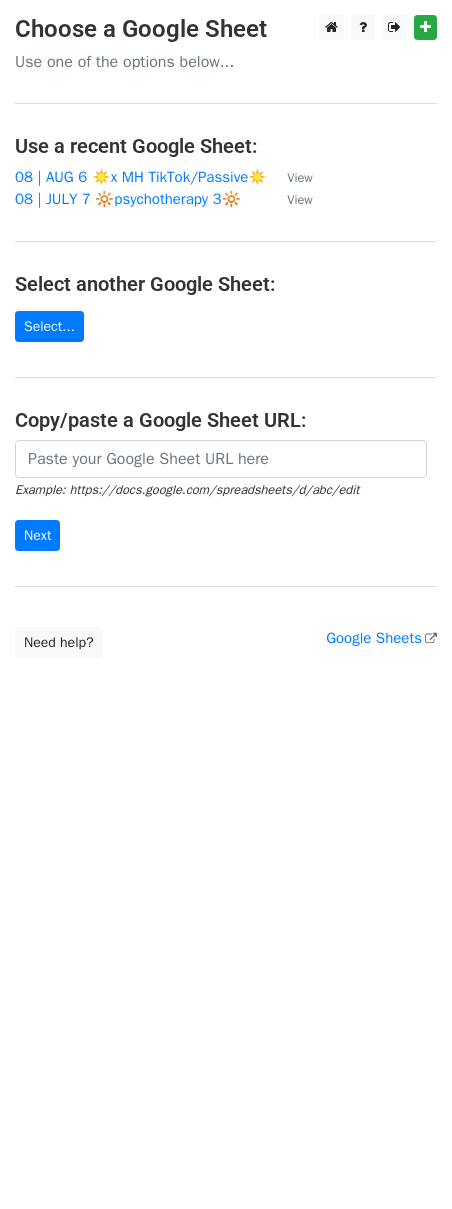scroll, scrollTop: 0, scrollLeft: 0, axis: both 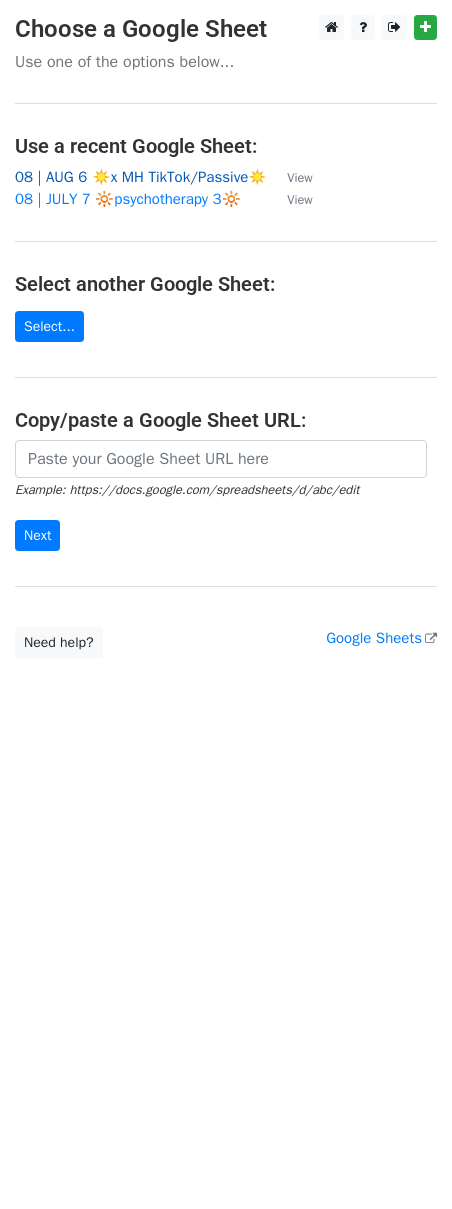 click on "08 | AUG 6 ☀️x MH TikTok/Passive☀️" at bounding box center [141, 177] 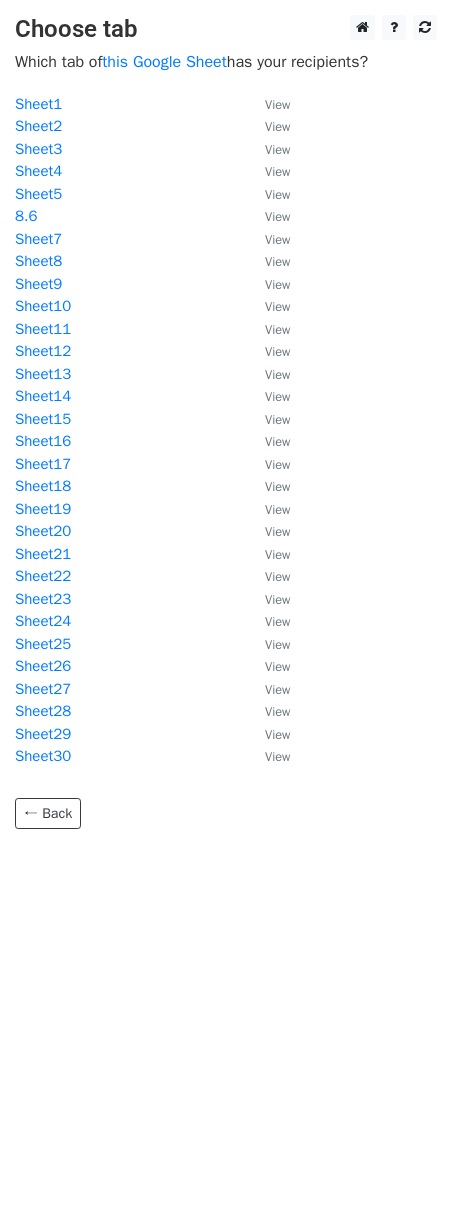 scroll, scrollTop: 0, scrollLeft: 0, axis: both 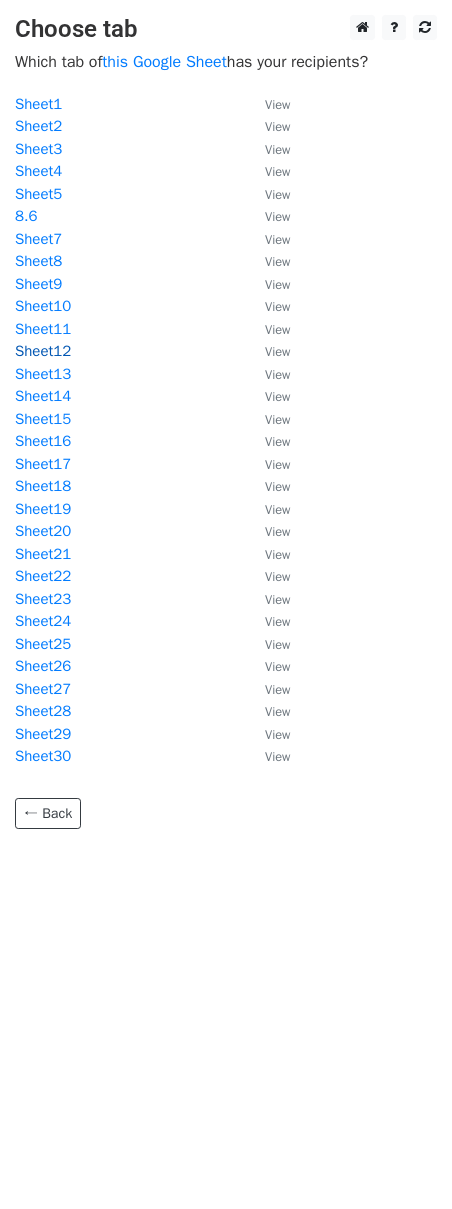 click on "Sheet12" at bounding box center (43, 351) 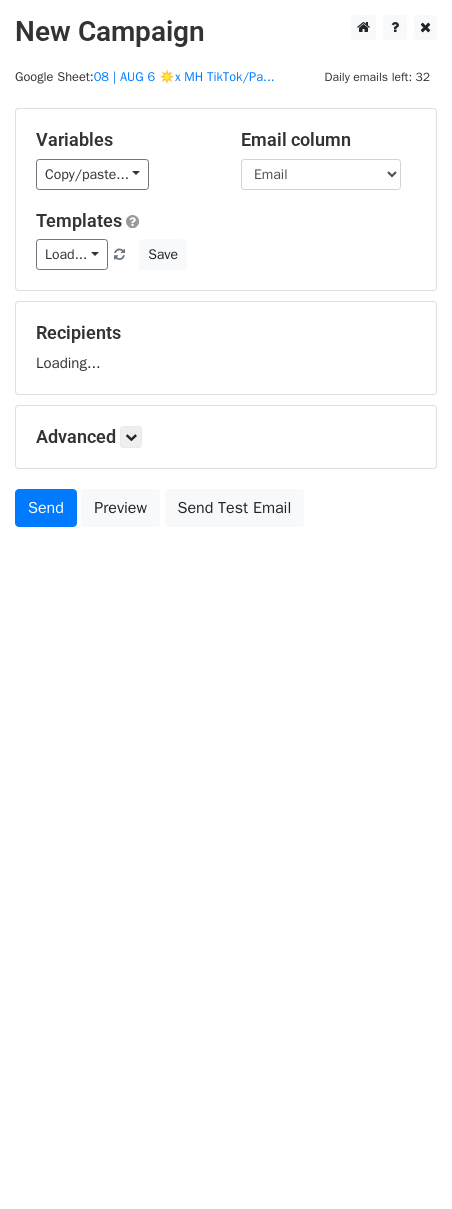 scroll, scrollTop: 0, scrollLeft: 0, axis: both 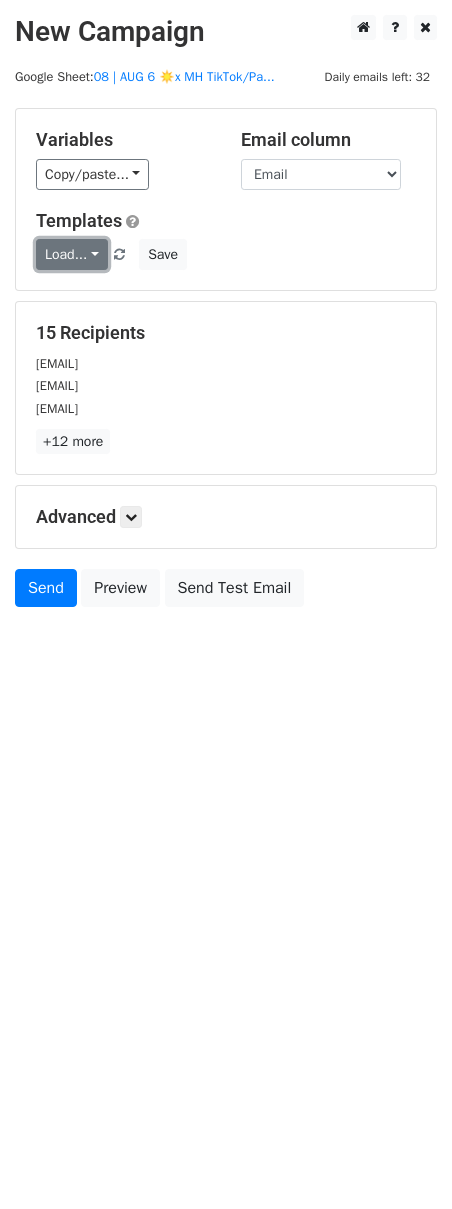 click on "Load..." at bounding box center [72, 254] 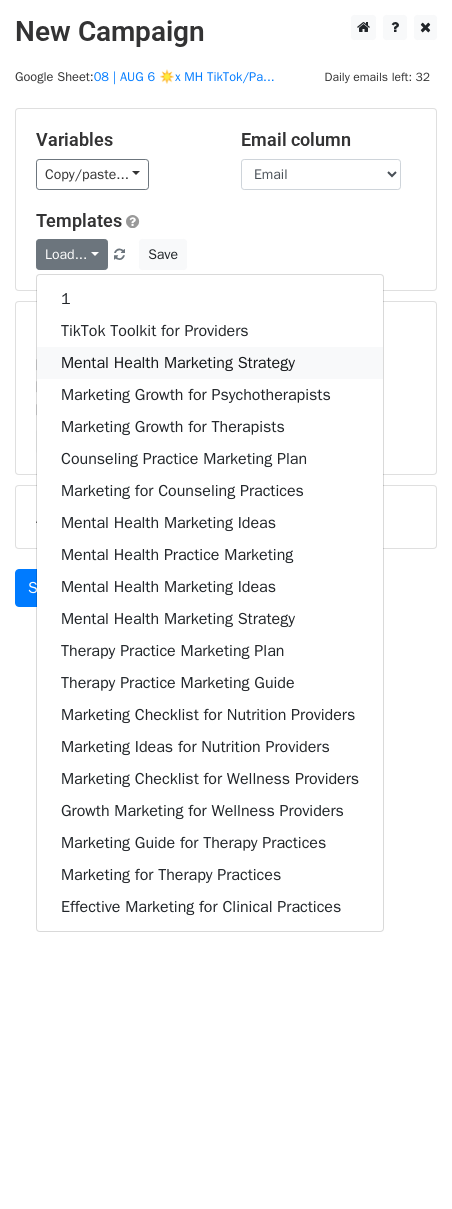 click on "Mental Health Marketing Strategy" at bounding box center (210, 363) 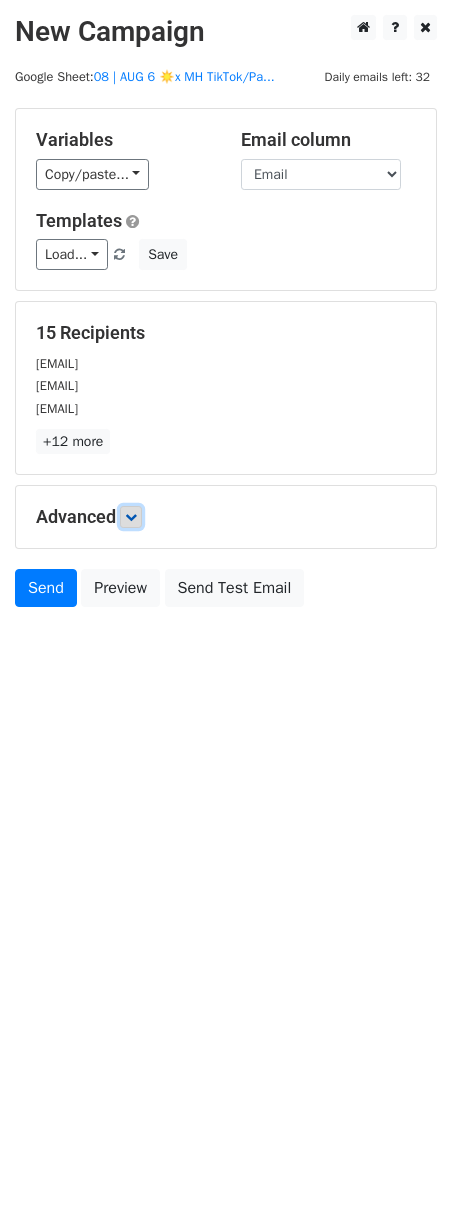 click at bounding box center [131, 517] 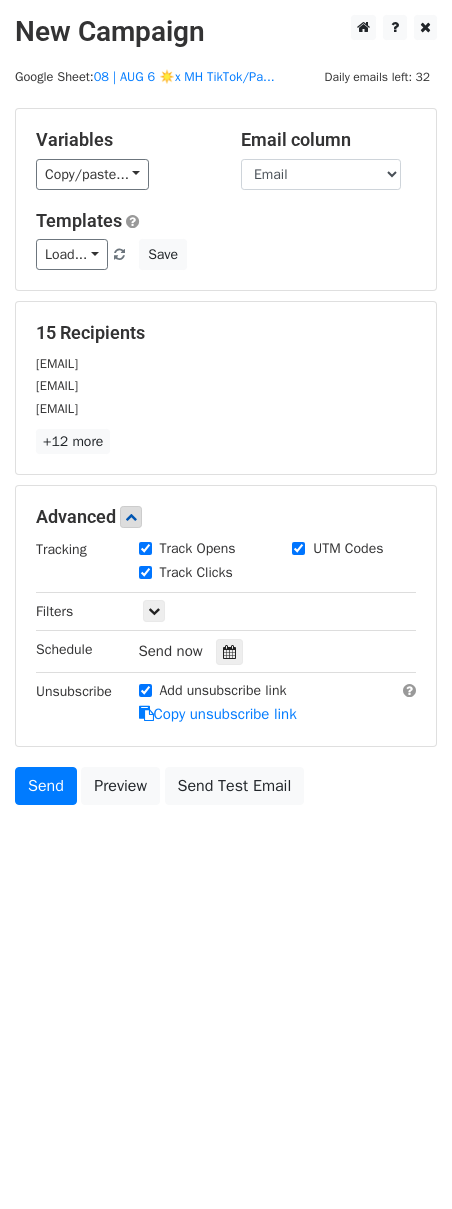 drag, startPoint x: 226, startPoint y: 662, endPoint x: 248, endPoint y: 526, distance: 137.76791 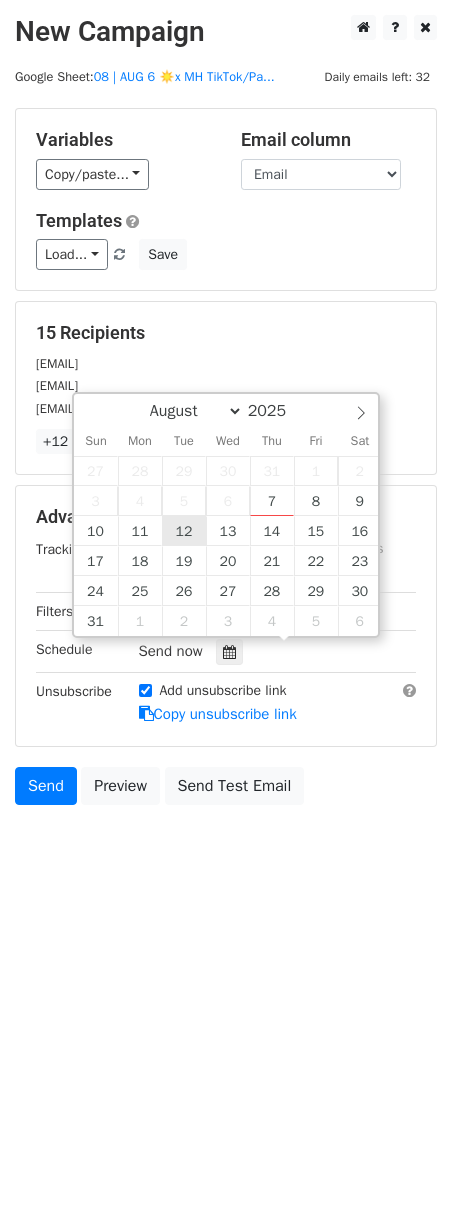 type on "2025-08-12 12:00" 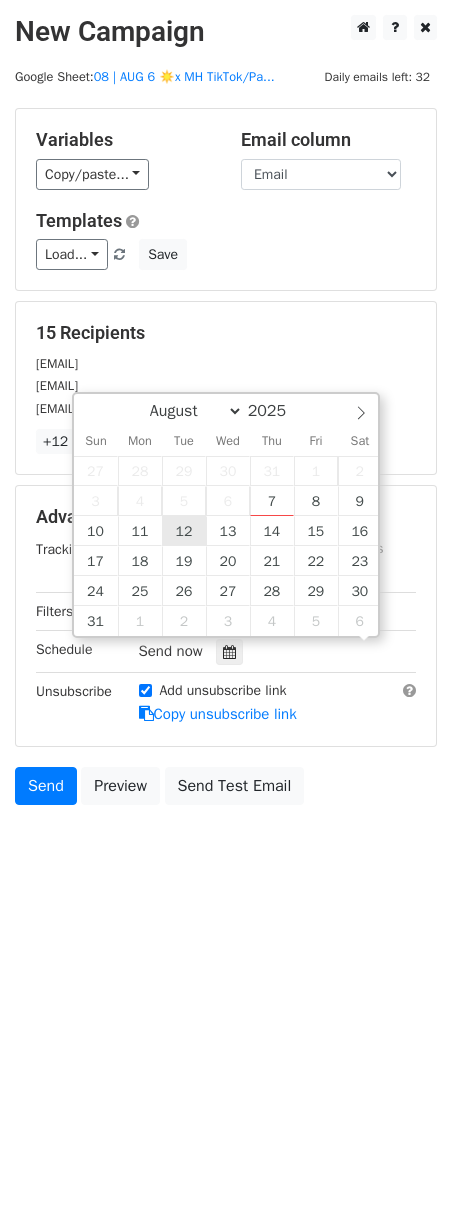 scroll, scrollTop: 1, scrollLeft: 0, axis: vertical 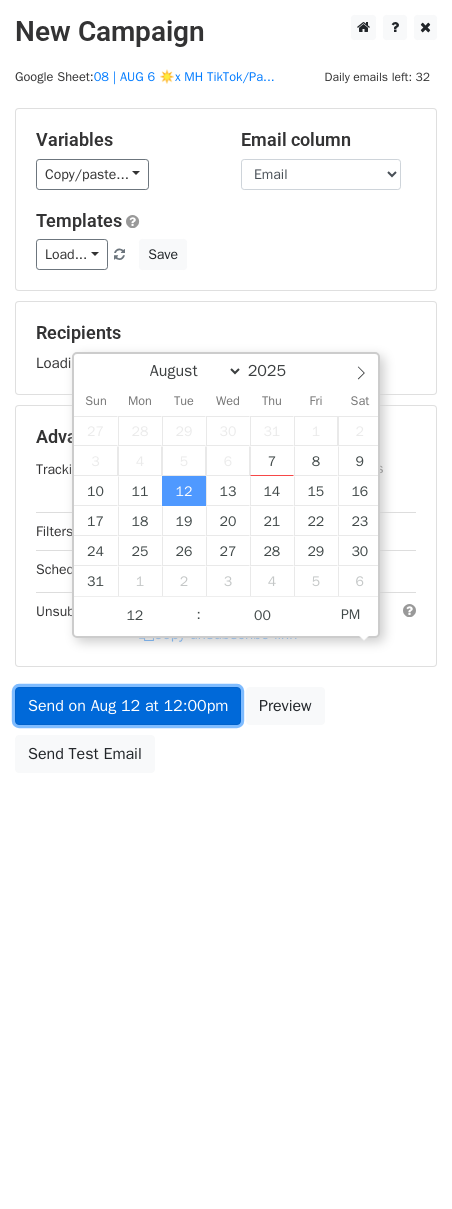 click on "Send on Aug 12 at 12:00pm" at bounding box center [128, 706] 